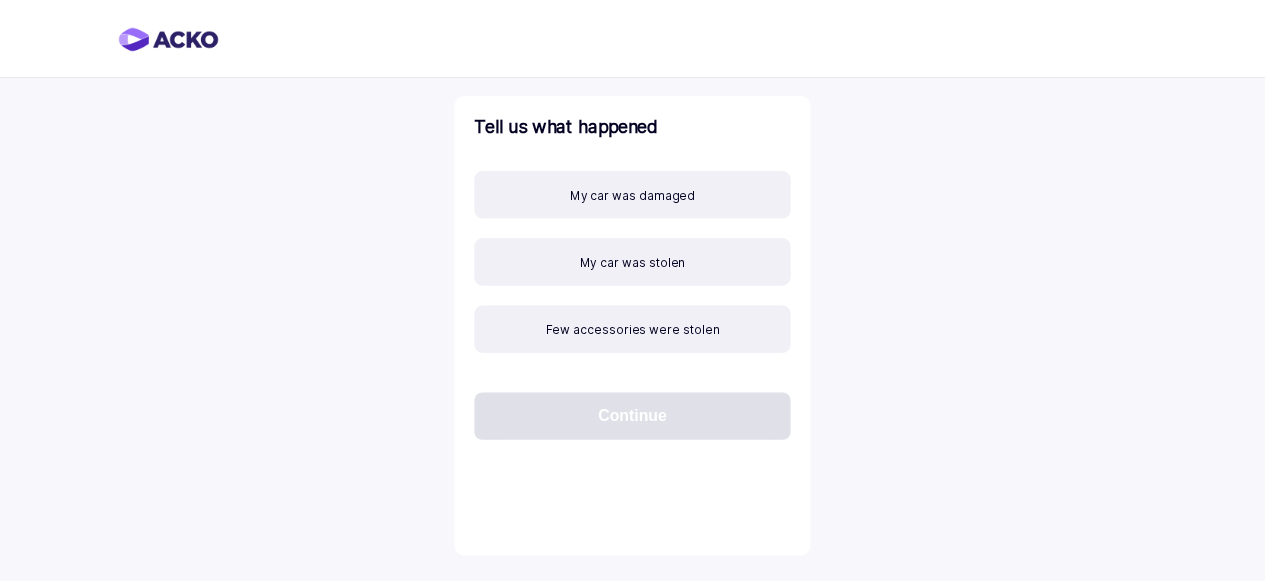 scroll, scrollTop: 0, scrollLeft: 0, axis: both 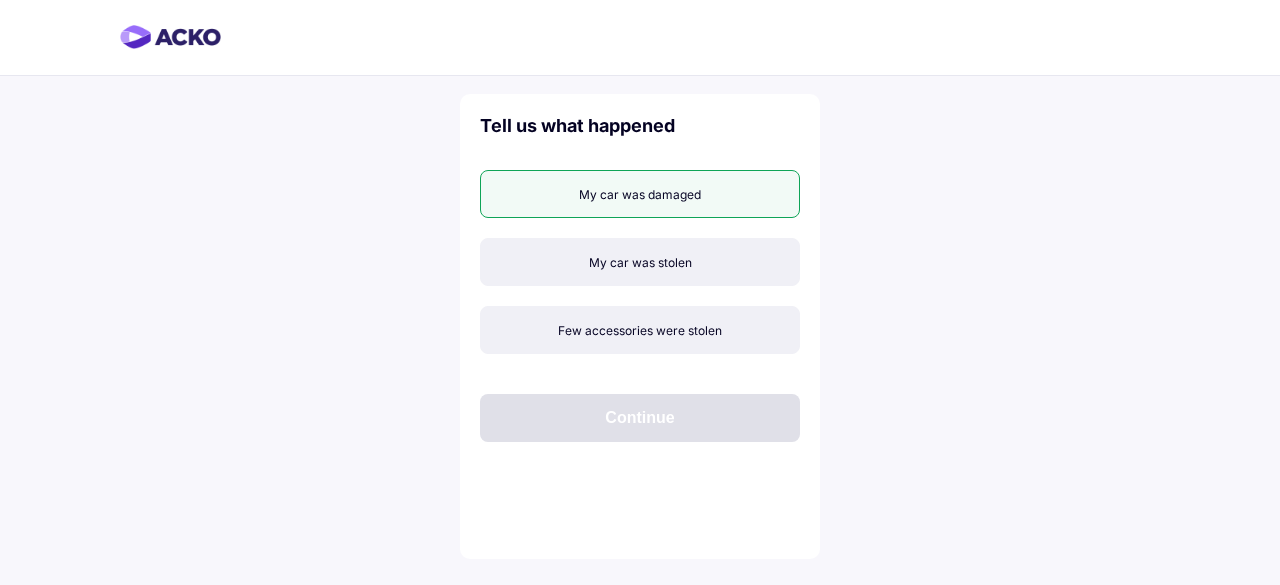 click on "My car was damaged" at bounding box center [640, 194] 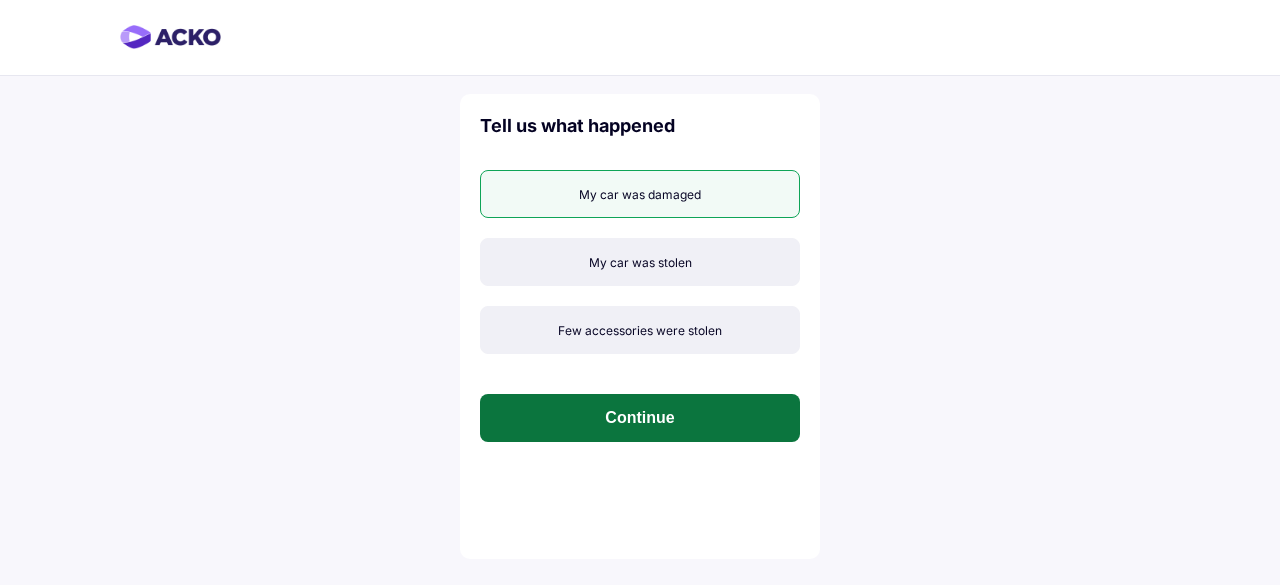 click on "Continue" at bounding box center (640, 418) 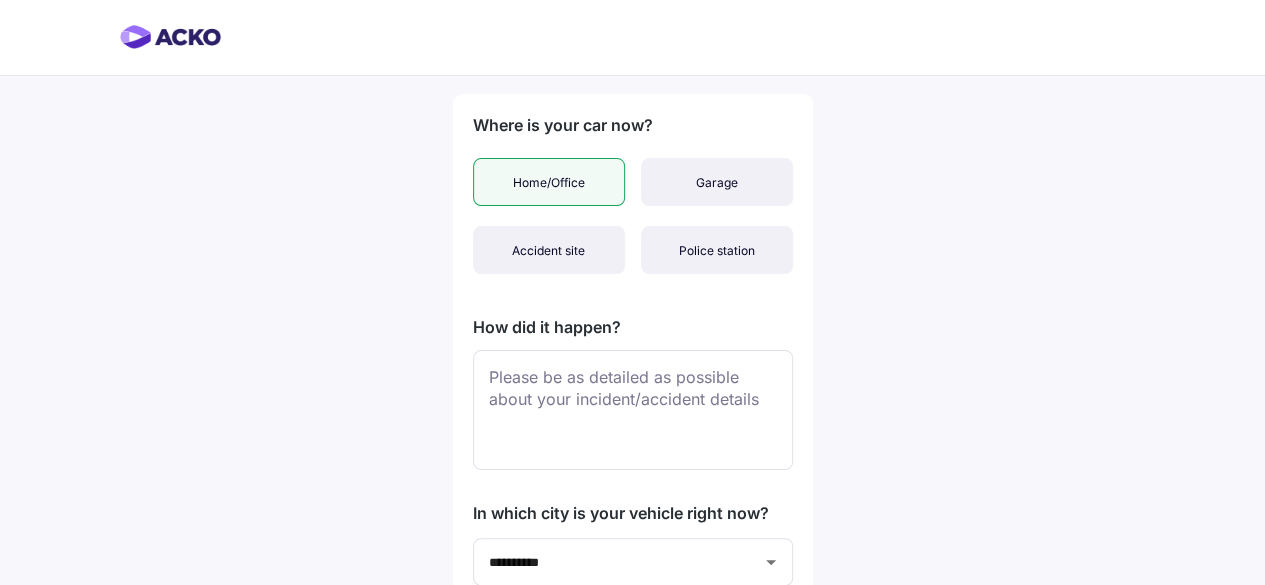 click on "Home/Office" at bounding box center [549, 182] 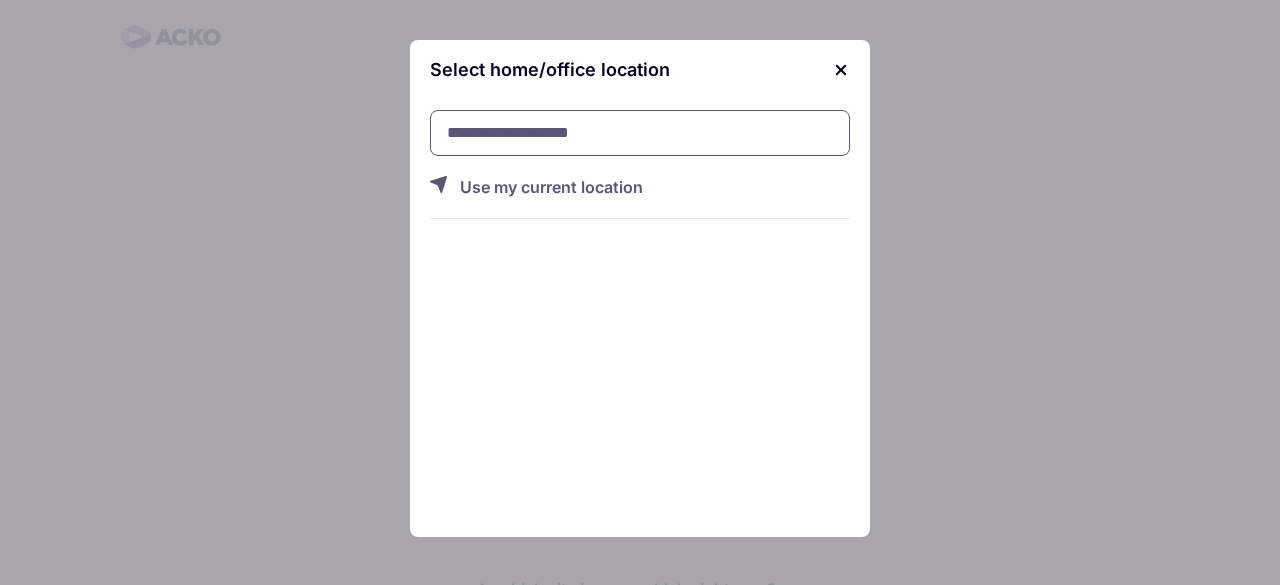 click at bounding box center [640, 133] 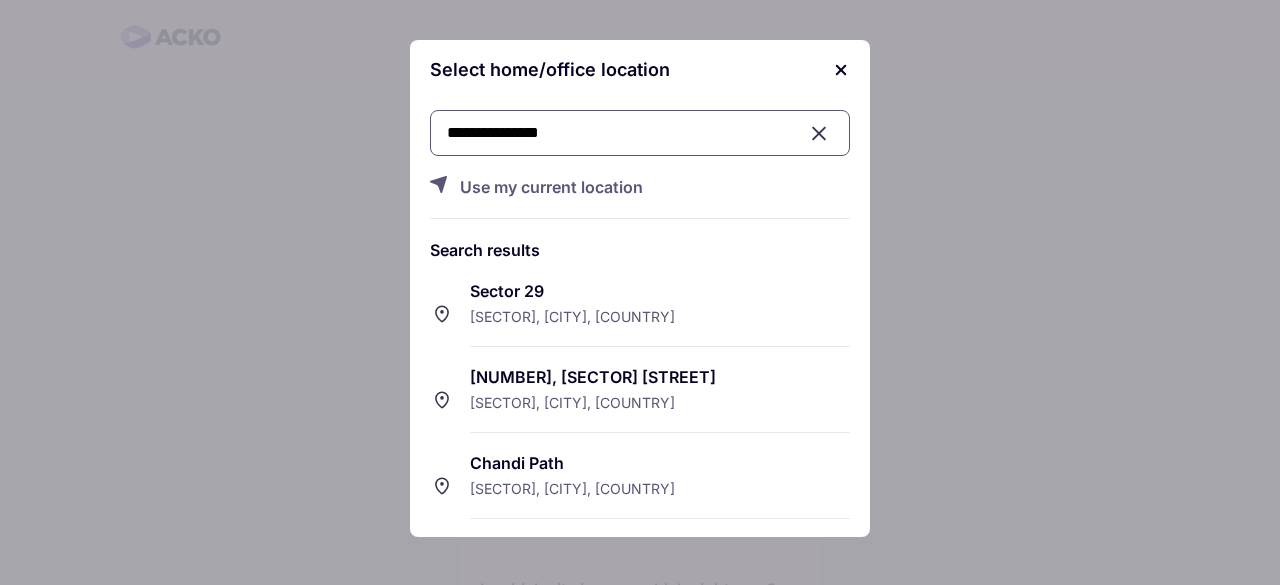 click on "**********" at bounding box center (640, 133) 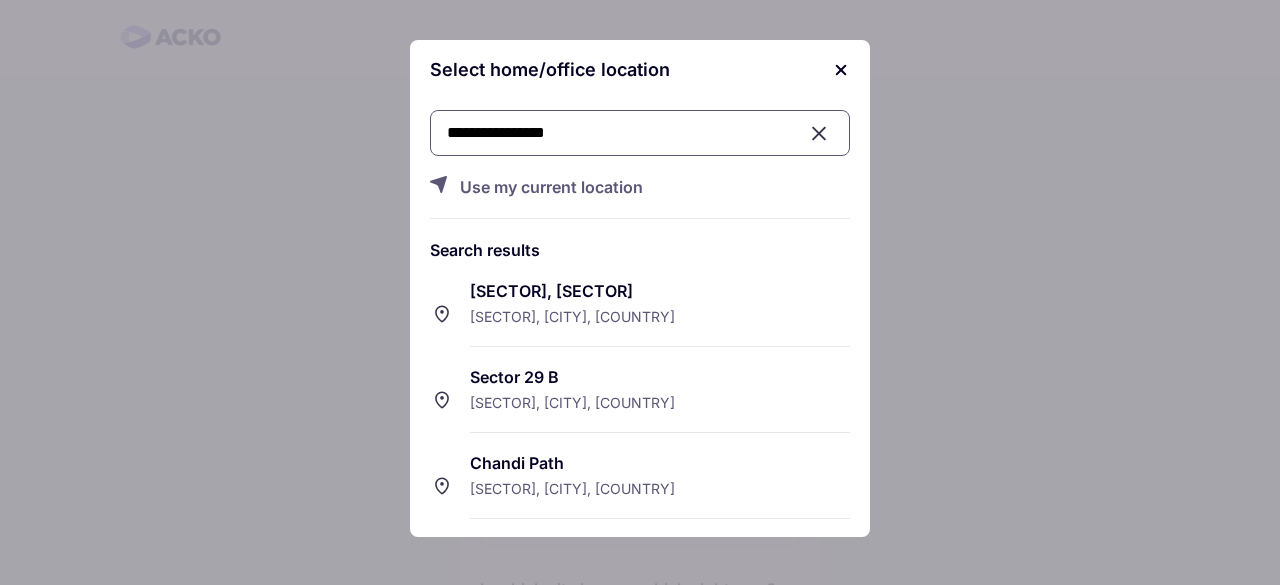 click on "[BLOCK], [SECTOR], [SECTOR], [SECTOR], [CITY], [COUNTRY]" at bounding box center (660, 314) 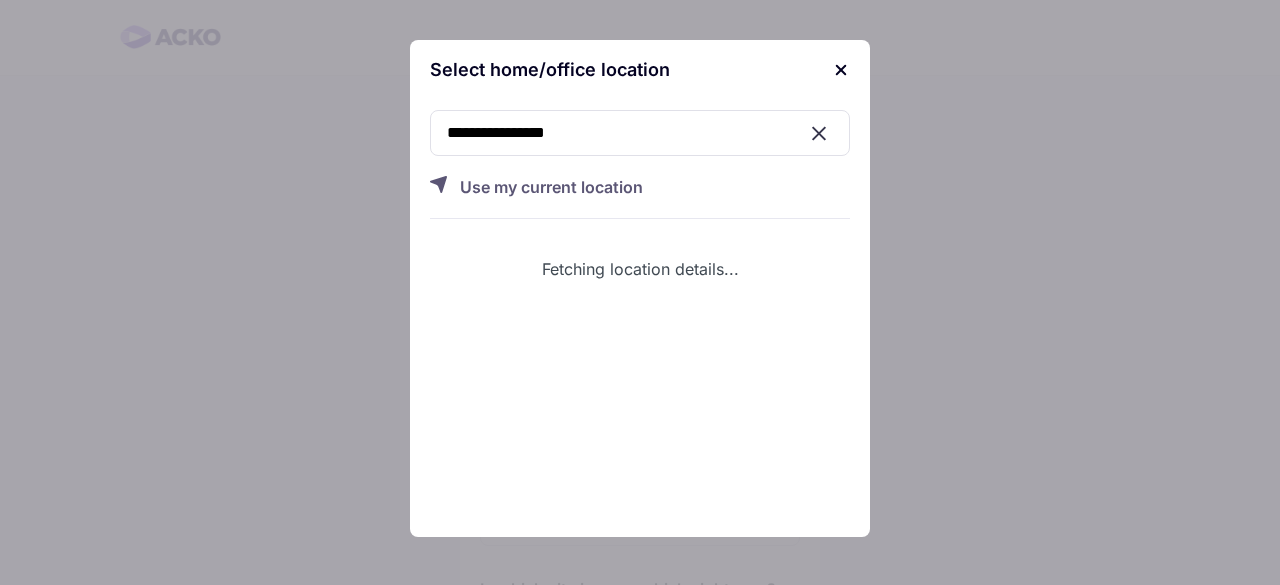 type 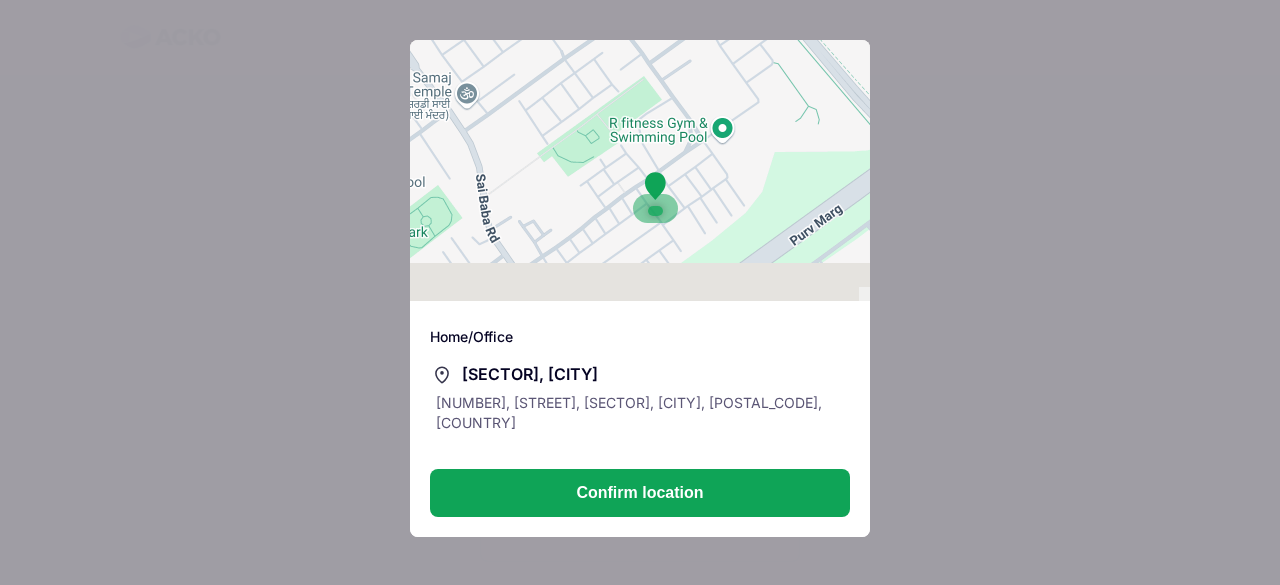 drag, startPoint x: 630, startPoint y: 233, endPoint x: 648, endPoint y: 169, distance: 66.48308 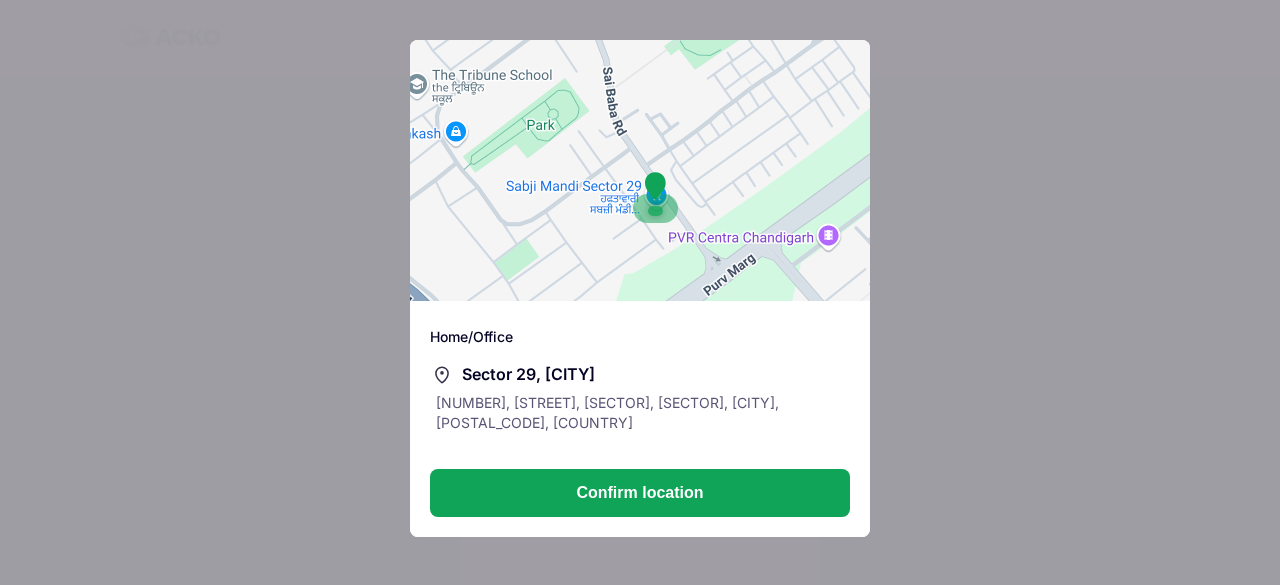 drag, startPoint x: 596, startPoint y: 237, endPoint x: 727, endPoint y: 129, distance: 169.77927 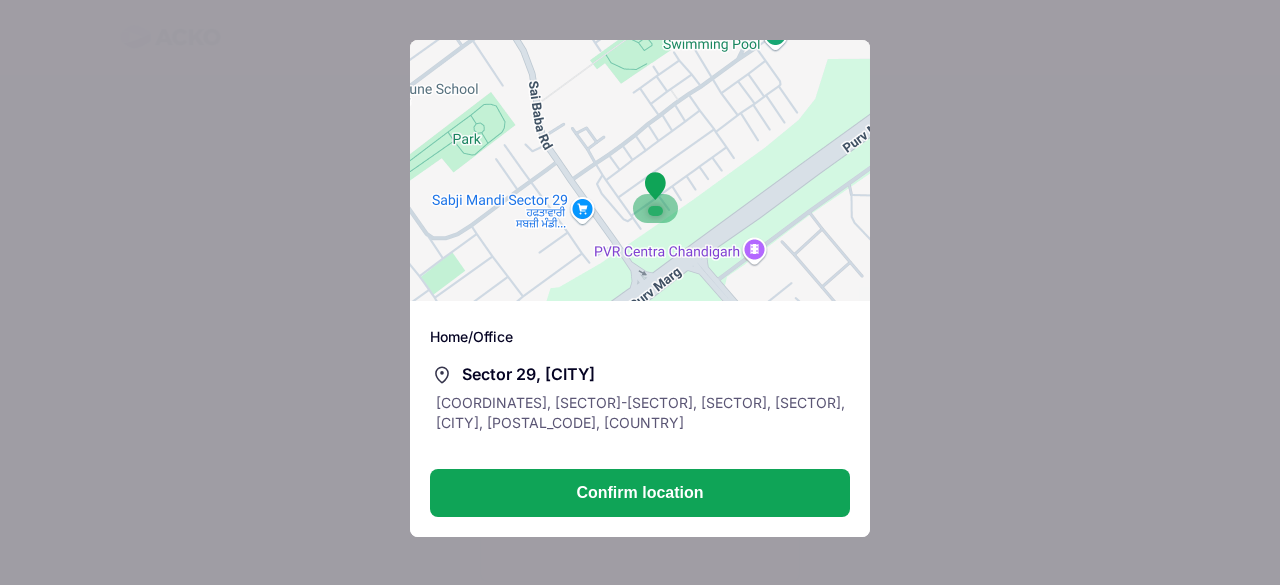drag, startPoint x: 712, startPoint y: 217, endPoint x: 633, endPoint y: 227, distance: 79.630394 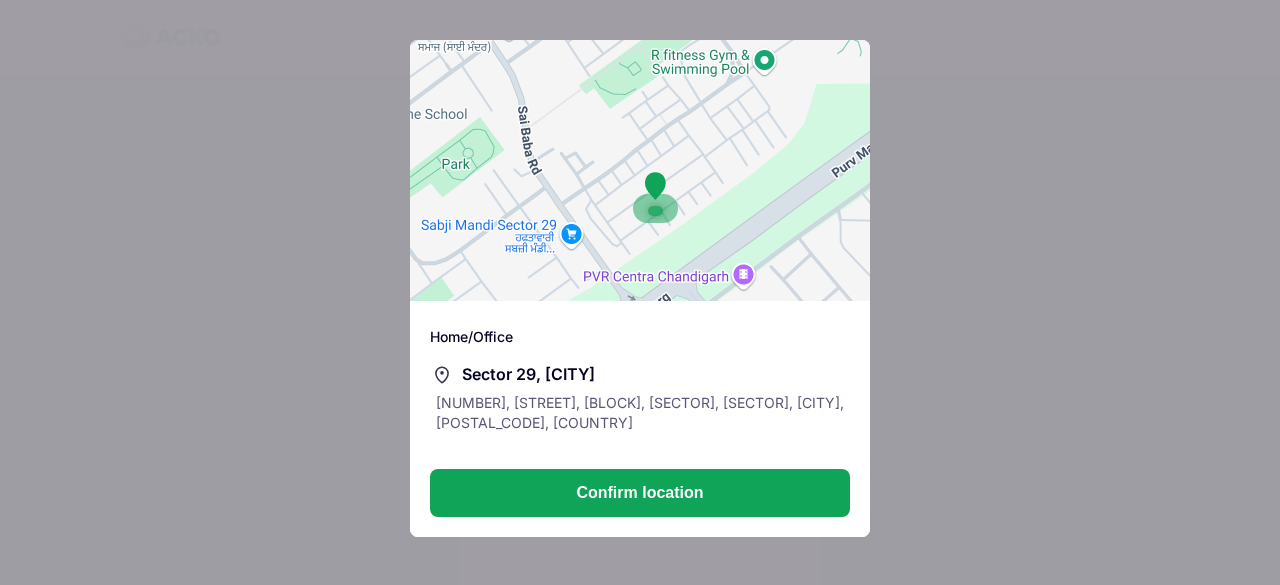 drag, startPoint x: 700, startPoint y: 183, endPoint x: 689, endPoint y: 210, distance: 29.15476 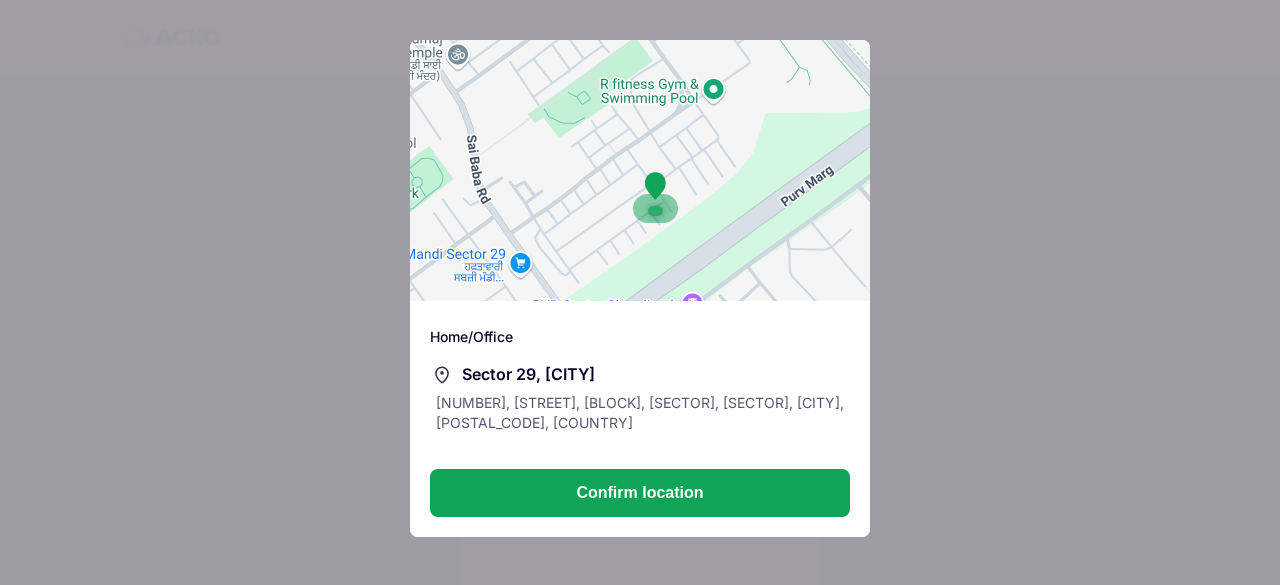 drag, startPoint x: 714, startPoint y: 210, endPoint x: 660, endPoint y: 240, distance: 61.77378 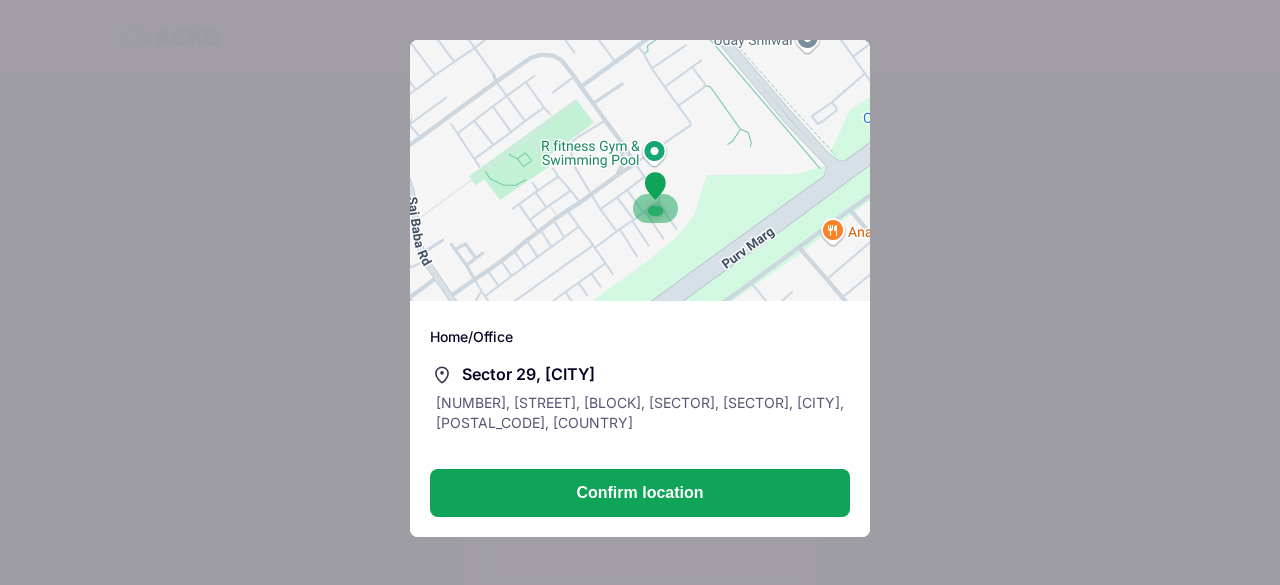 drag, startPoint x: 706, startPoint y: 187, endPoint x: 643, endPoint y: 253, distance: 91.24144 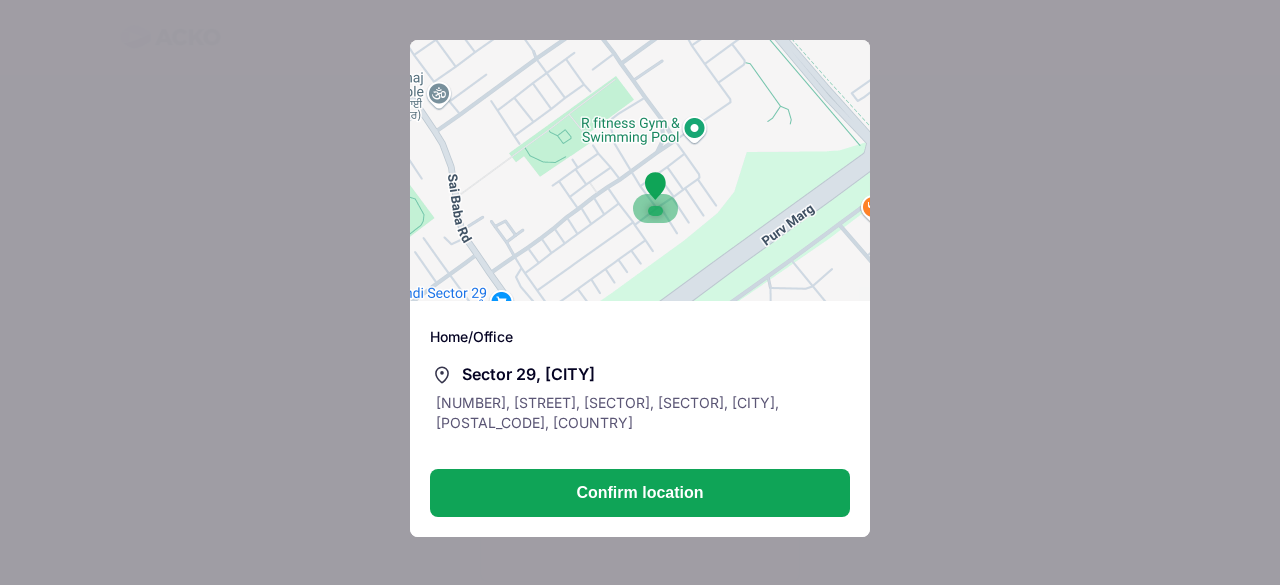 drag, startPoint x: 681, startPoint y: 241, endPoint x: 723, endPoint y: 217, distance: 48.373547 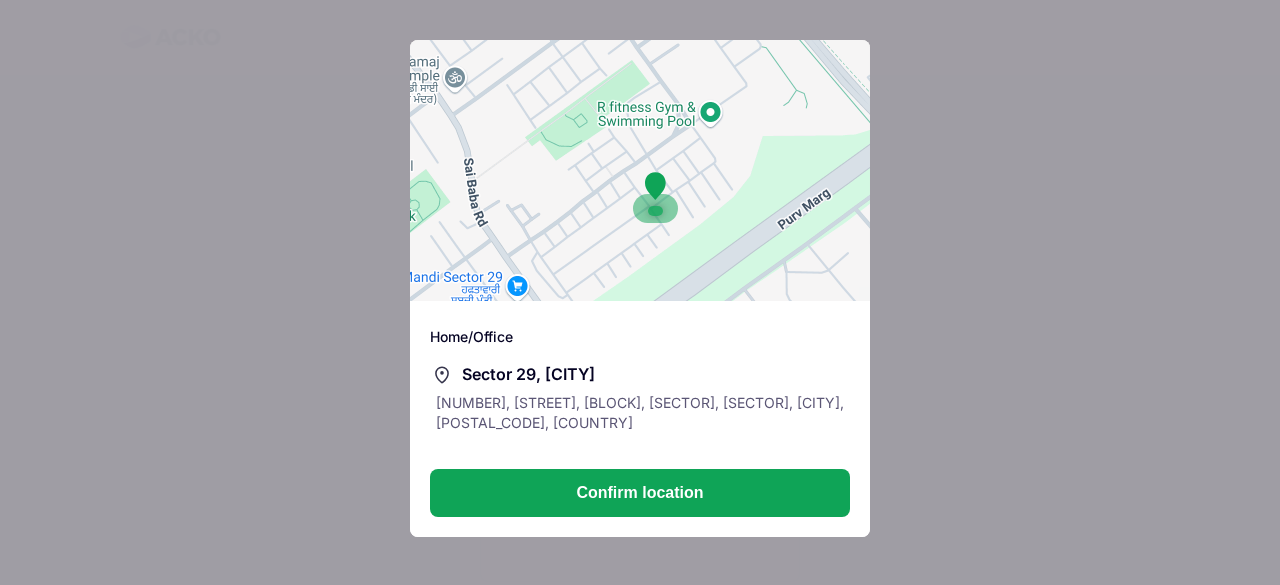 drag, startPoint x: 697, startPoint y: 245, endPoint x: 716, endPoint y: 225, distance: 27.58623 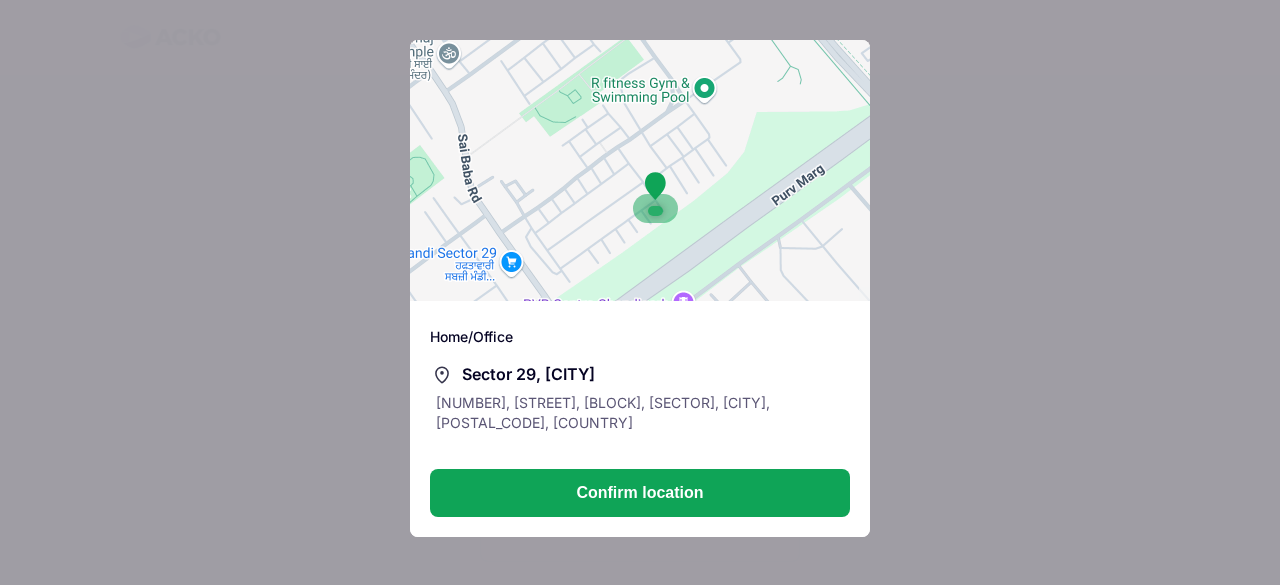 drag, startPoint x: 712, startPoint y: 252, endPoint x: 704, endPoint y: 227, distance: 26.24881 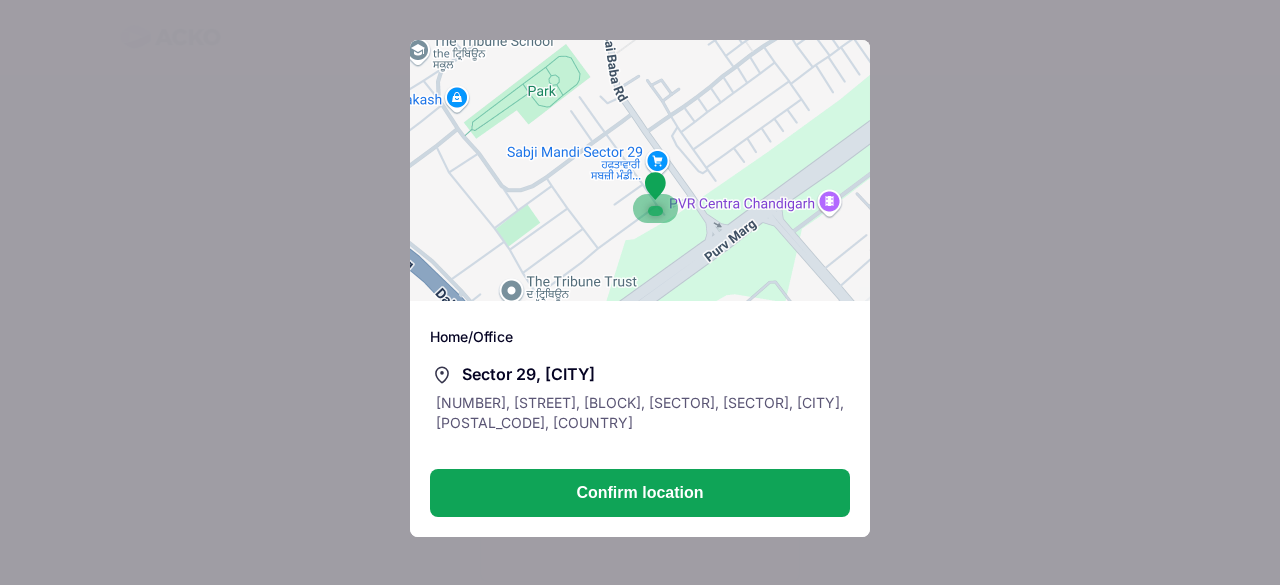 drag, startPoint x: 632, startPoint y: 265, endPoint x: 780, endPoint y: 163, distance: 179.74426 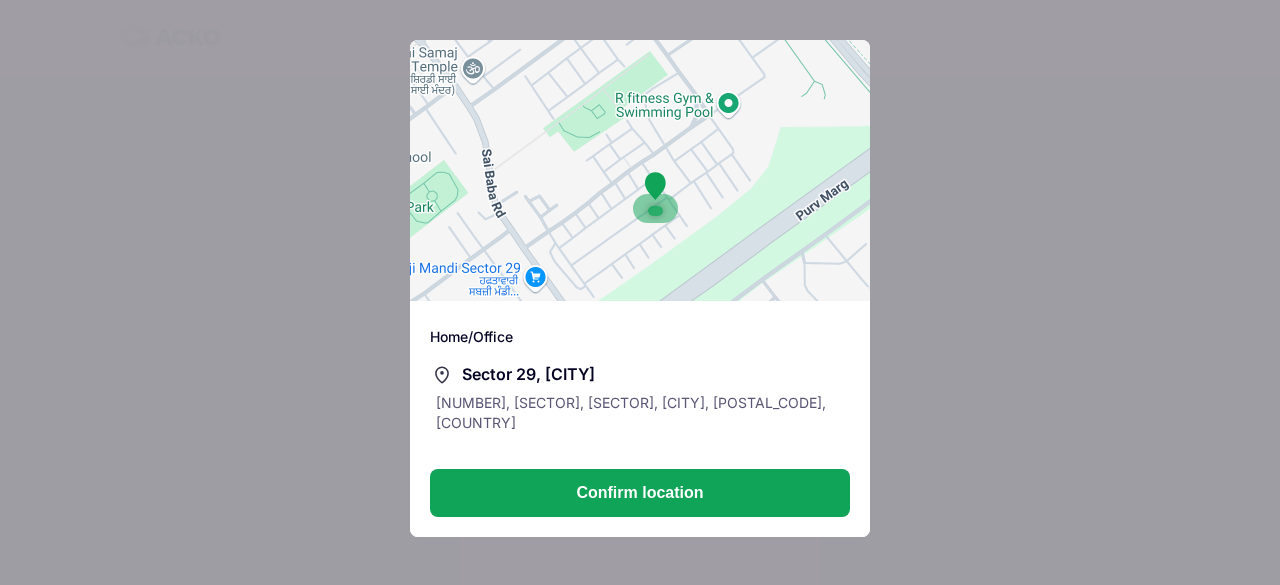 drag, startPoint x: 761, startPoint y: 183, endPoint x: 636, endPoint y: 299, distance: 170.53152 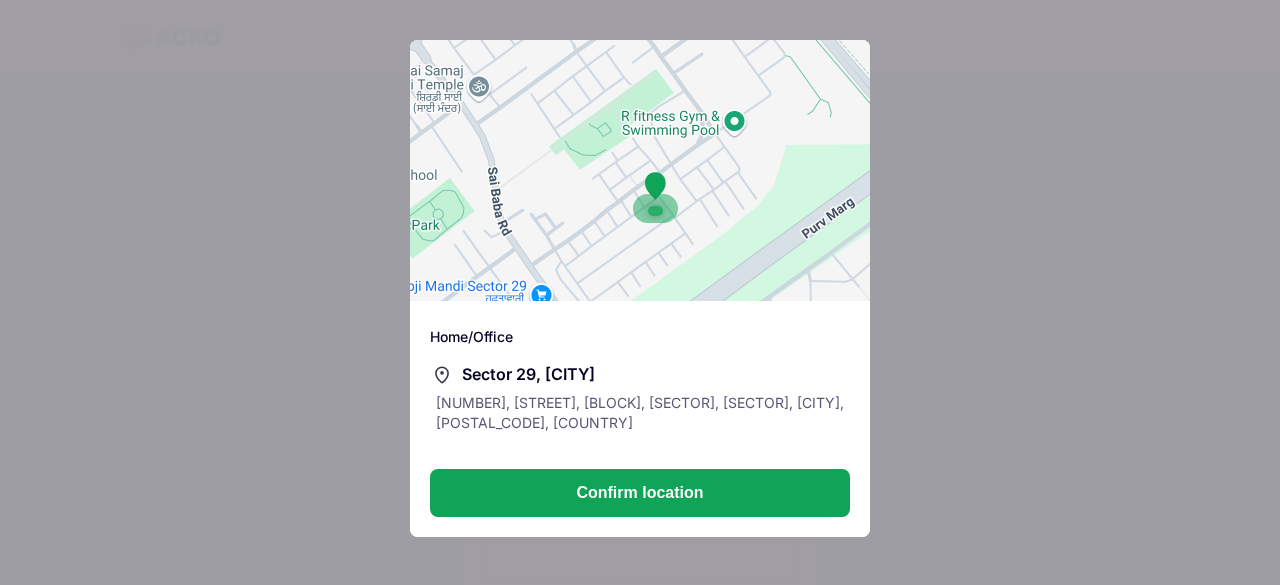 drag, startPoint x: 670, startPoint y: 241, endPoint x: 680, endPoint y: 263, distance: 24.166092 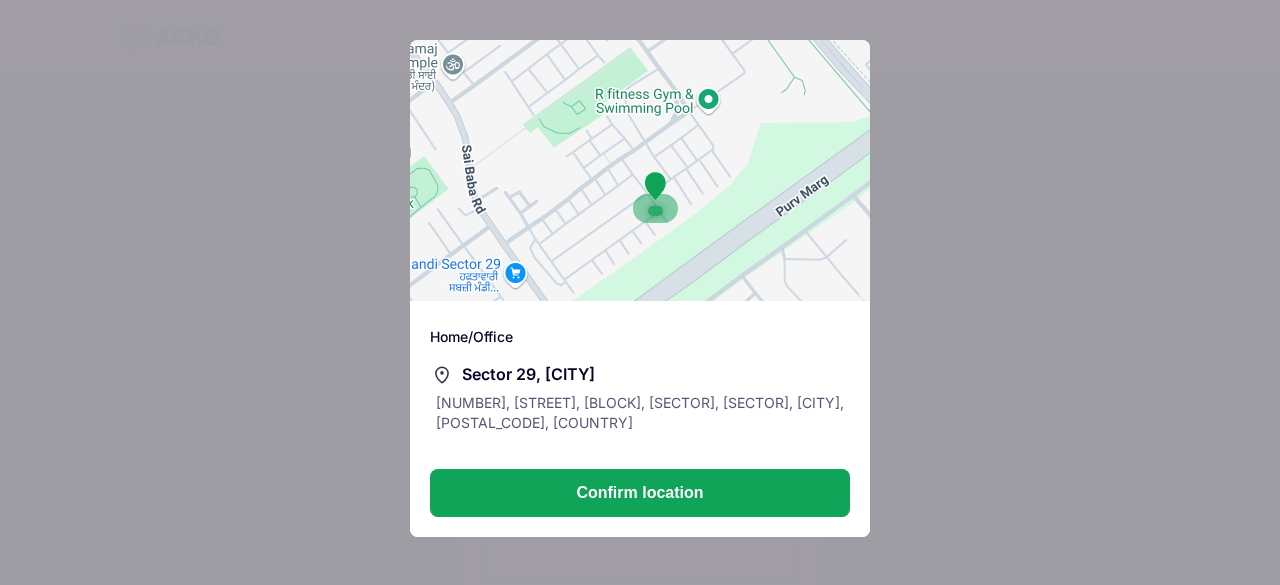 drag, startPoint x: 680, startPoint y: 263, endPoint x: 652, endPoint y: 240, distance: 36.23534 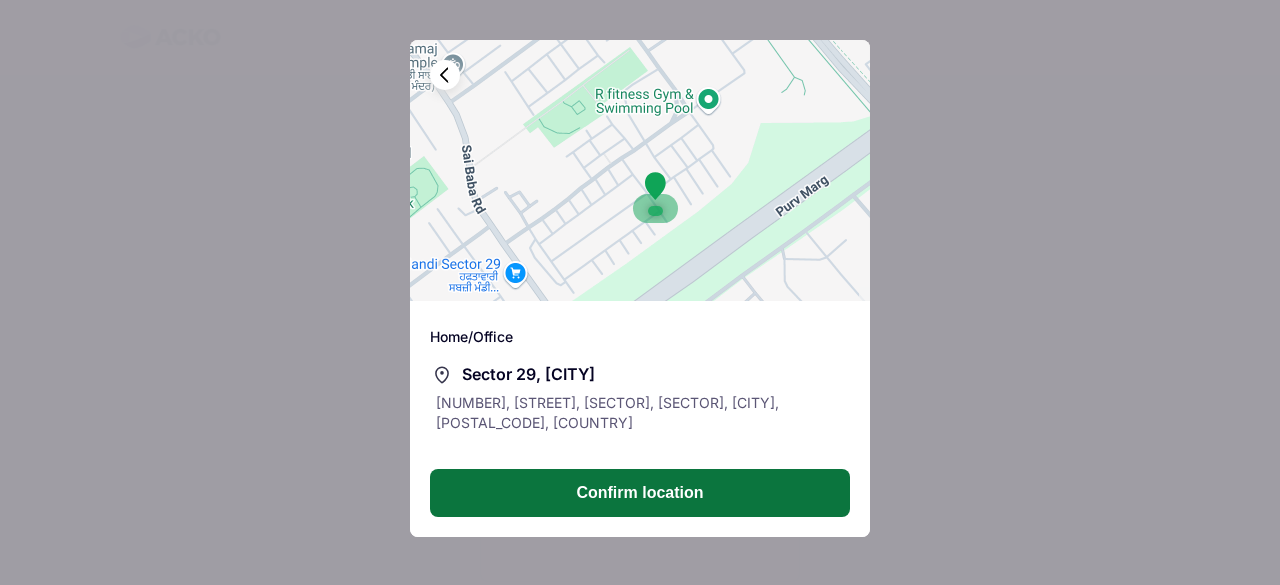click on "Confirm location" at bounding box center [640, 493] 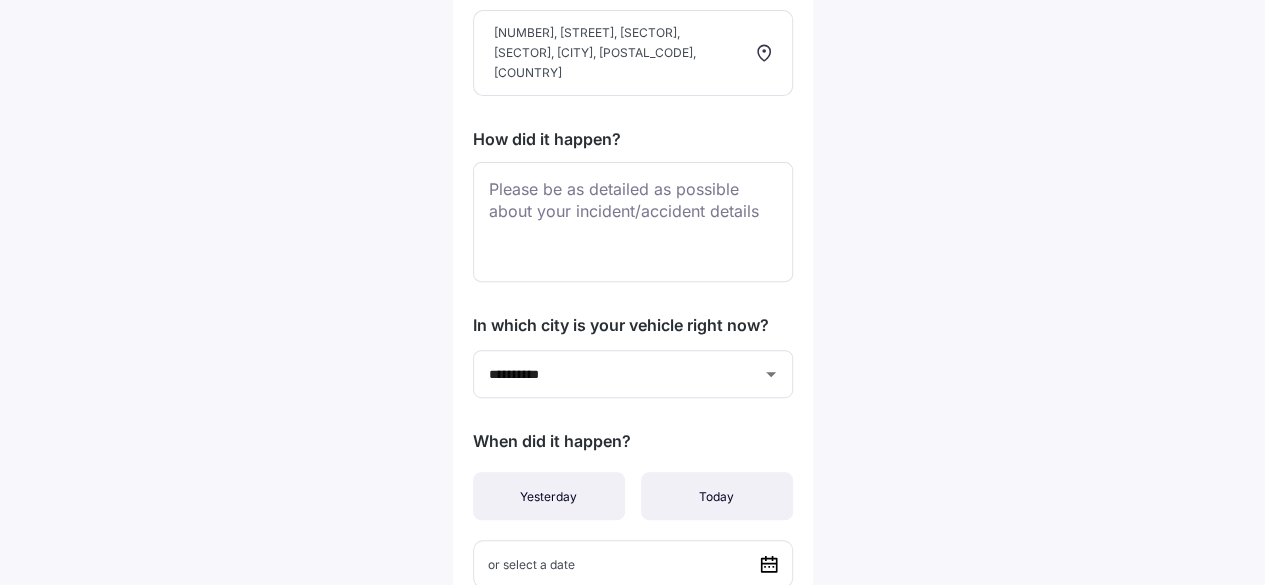 scroll, scrollTop: 298, scrollLeft: 0, axis: vertical 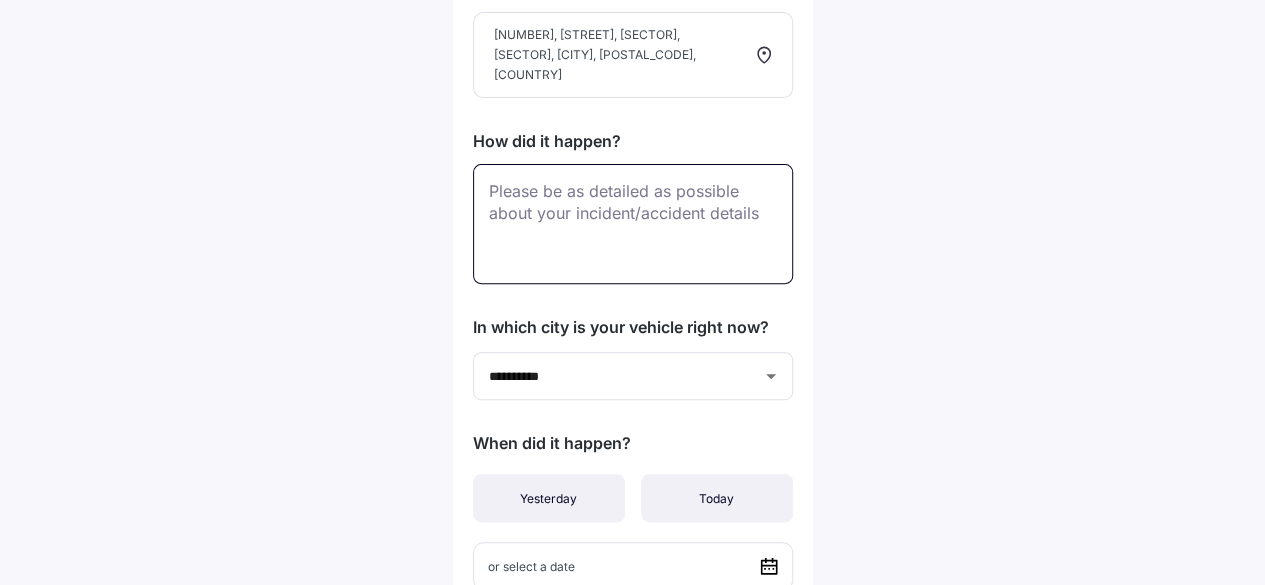 click at bounding box center [633, 224] 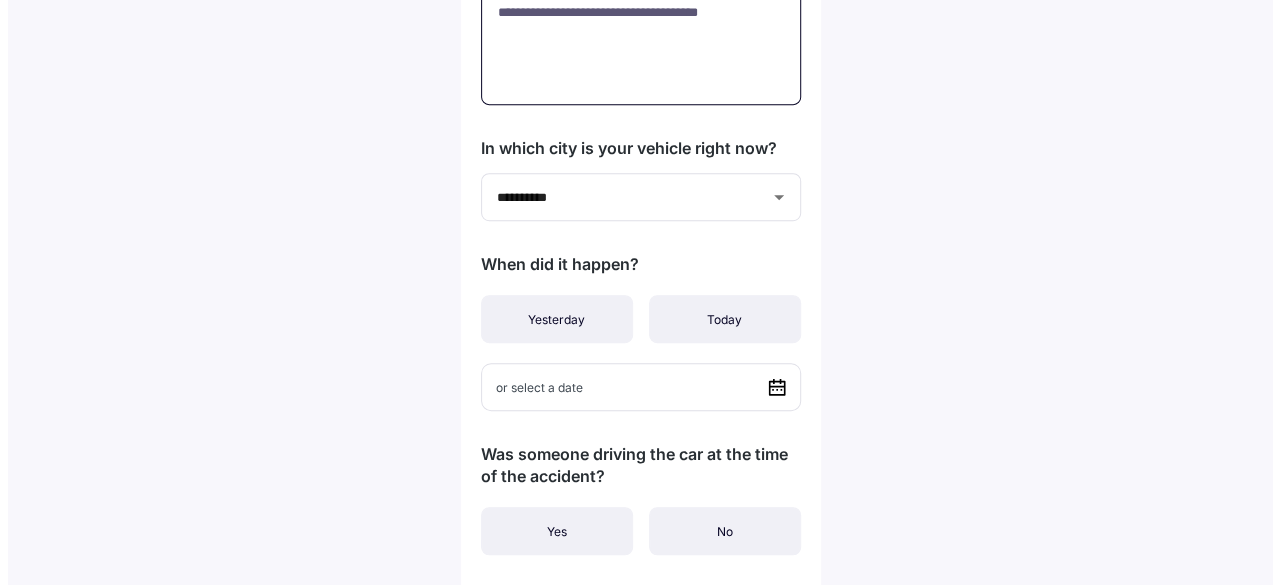 scroll, scrollTop: 546, scrollLeft: 0, axis: vertical 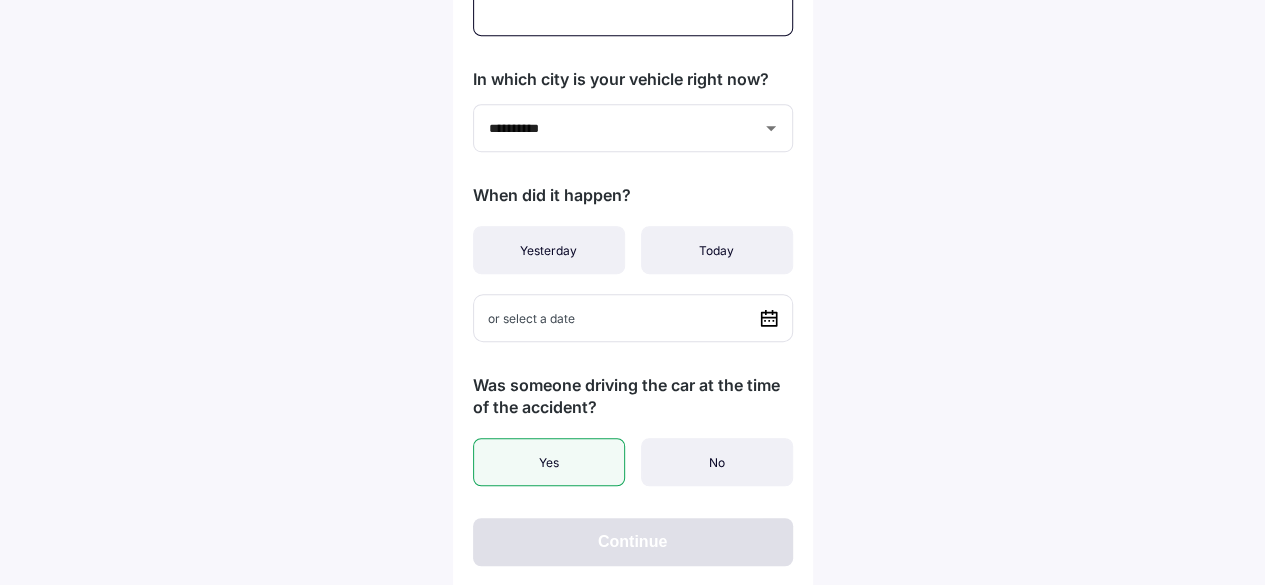type on "**********" 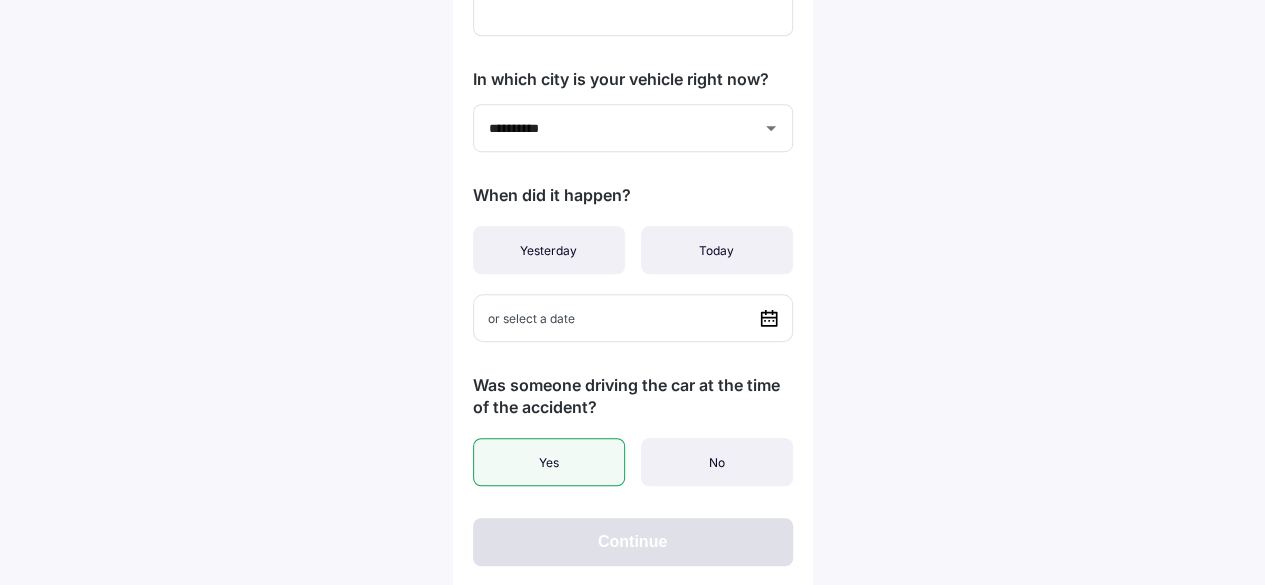 click on "Yes" at bounding box center (549, 462) 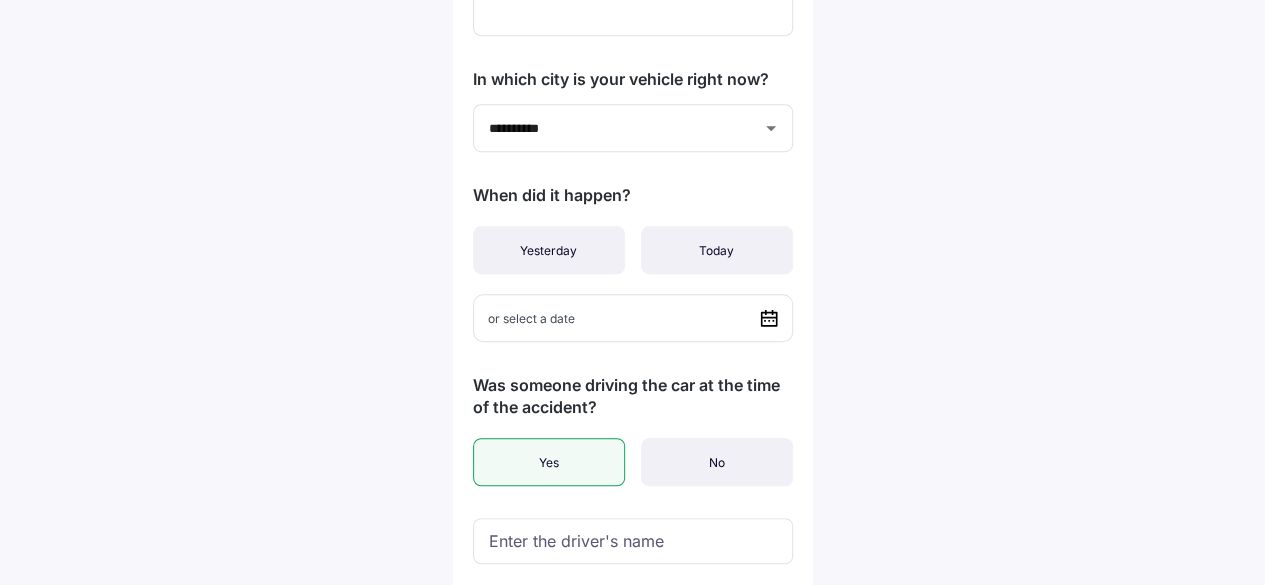 click 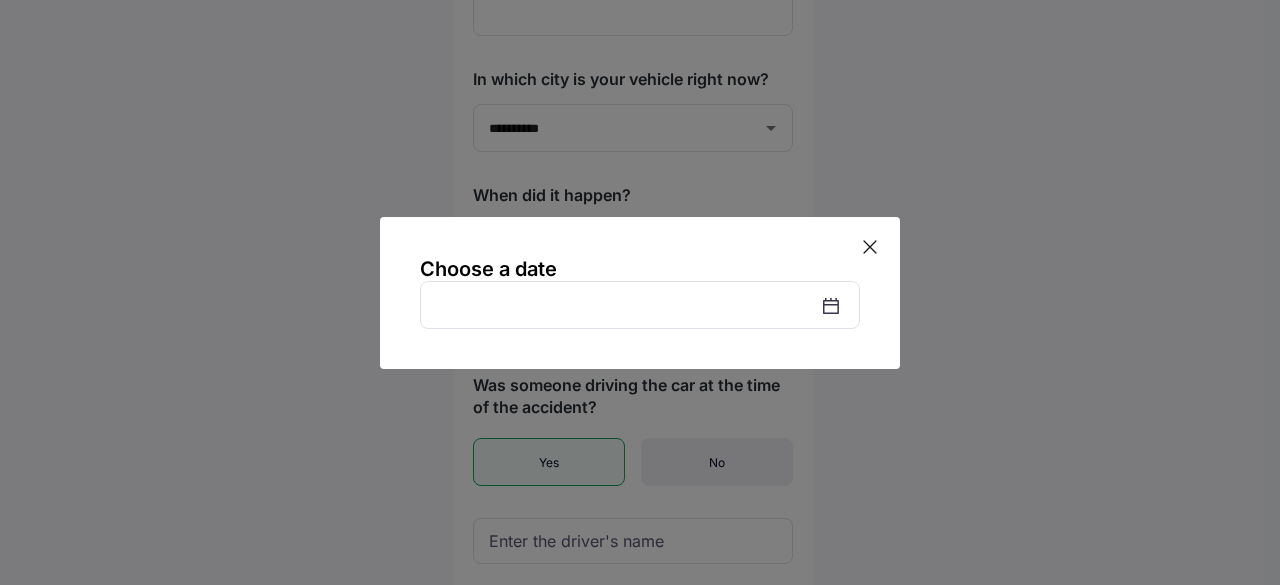 click 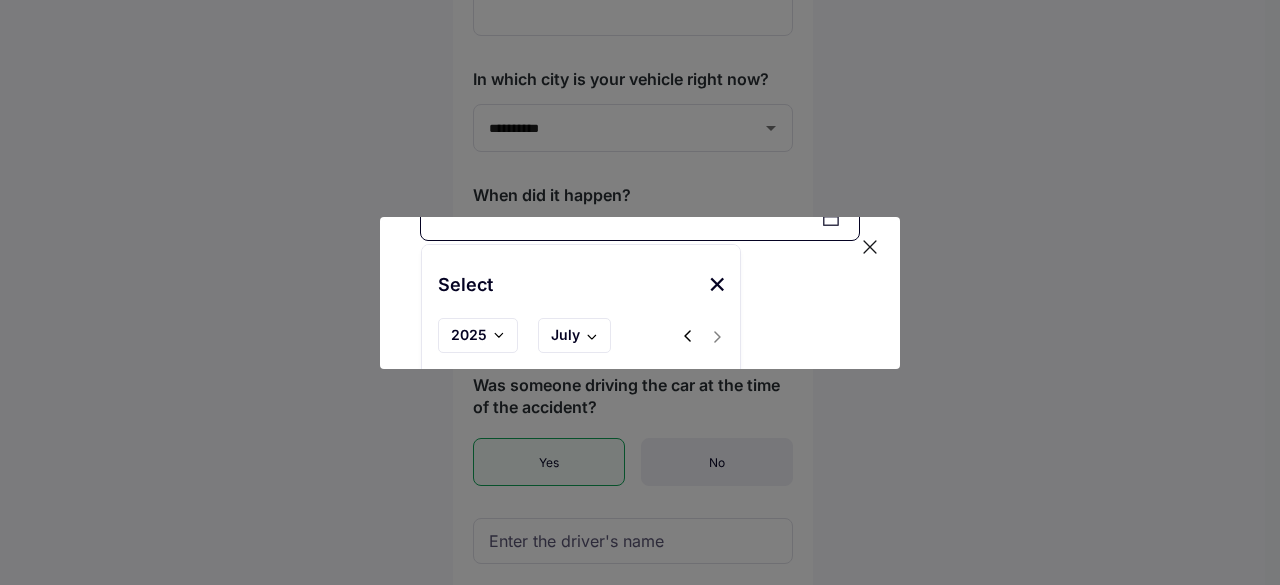 scroll, scrollTop: 132, scrollLeft: 0, axis: vertical 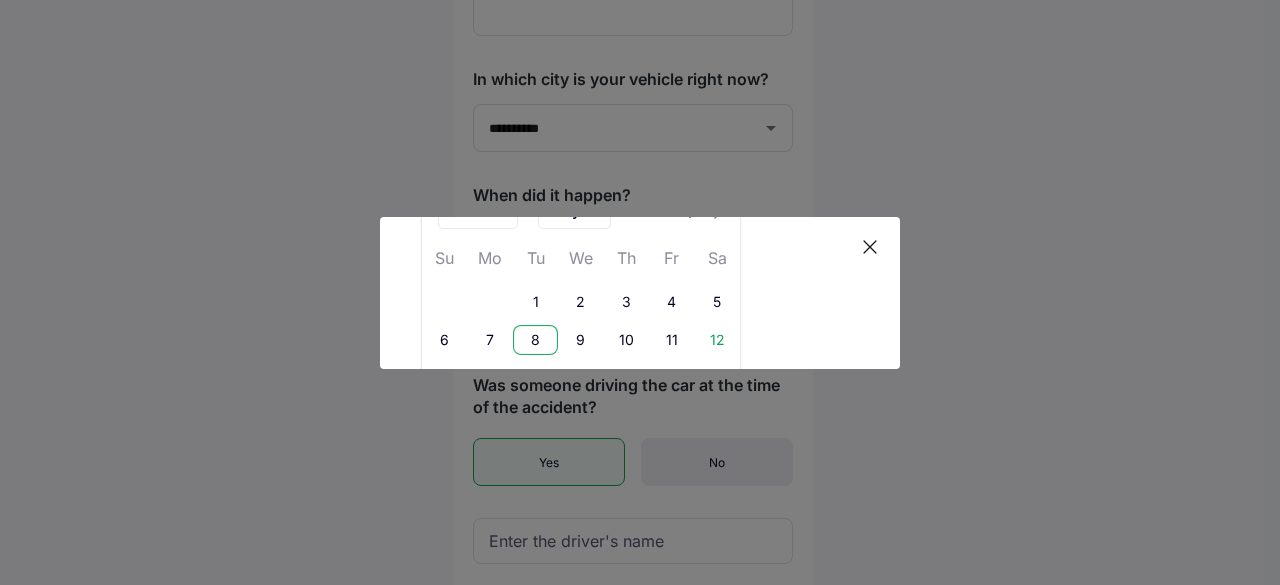 click on "8" at bounding box center [535, 340] 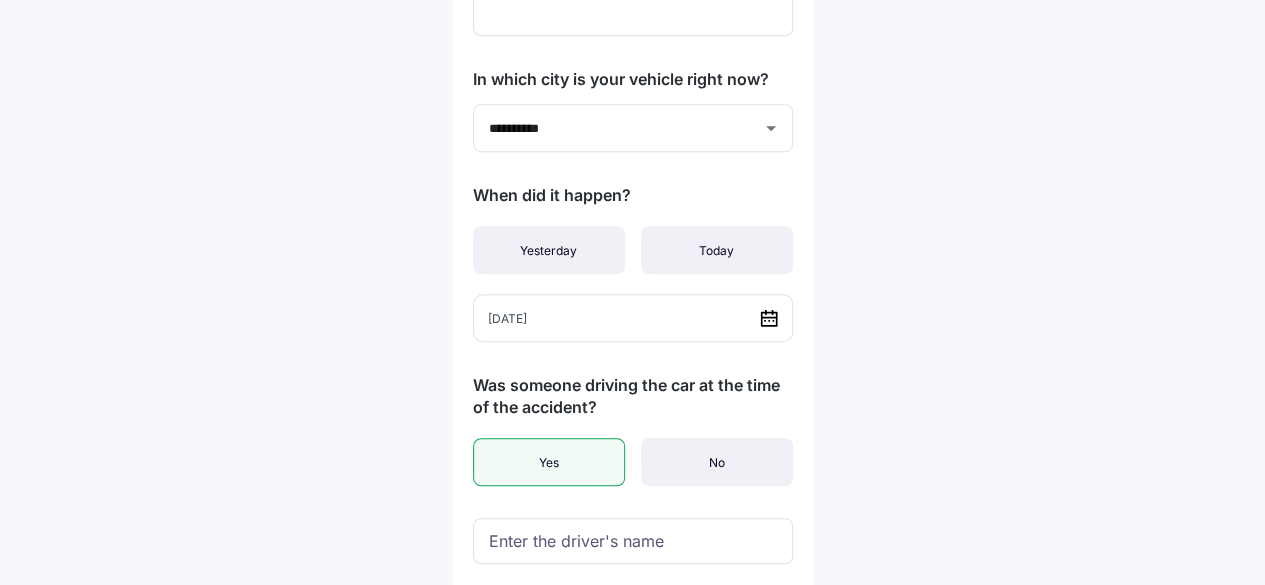 scroll, scrollTop: 623, scrollLeft: 0, axis: vertical 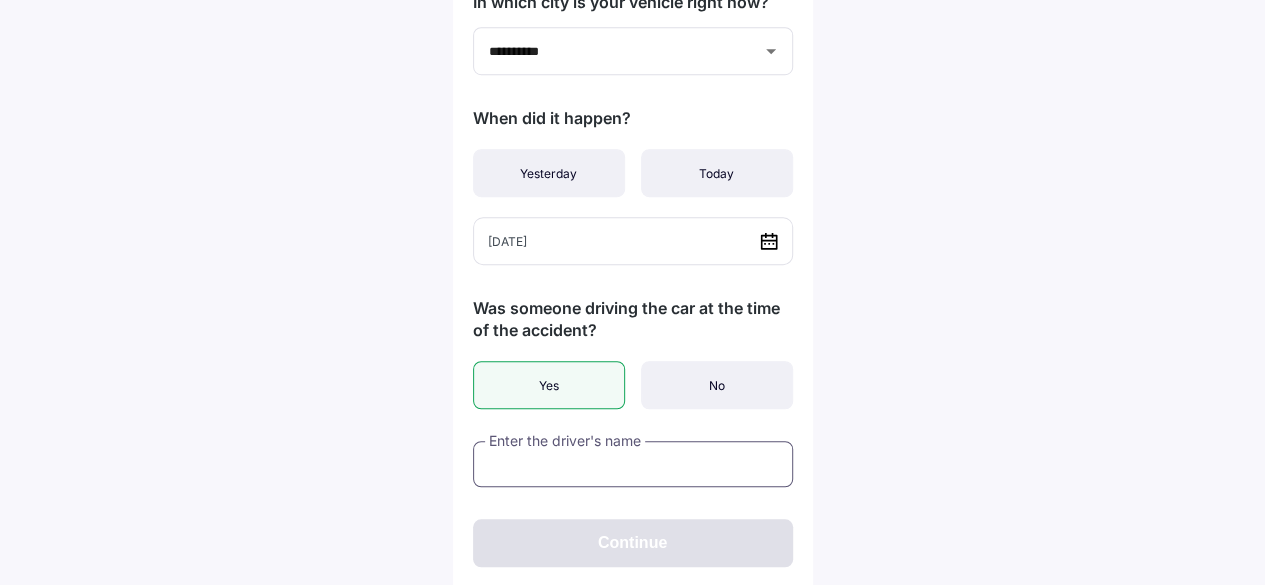 click at bounding box center [633, 464] 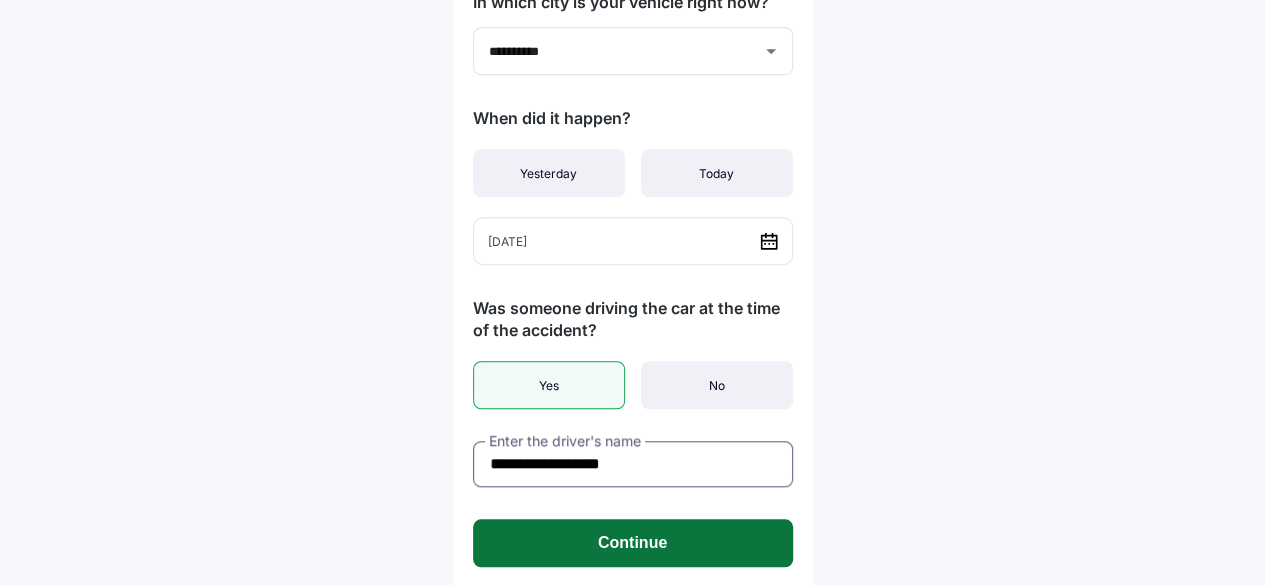 type on "**********" 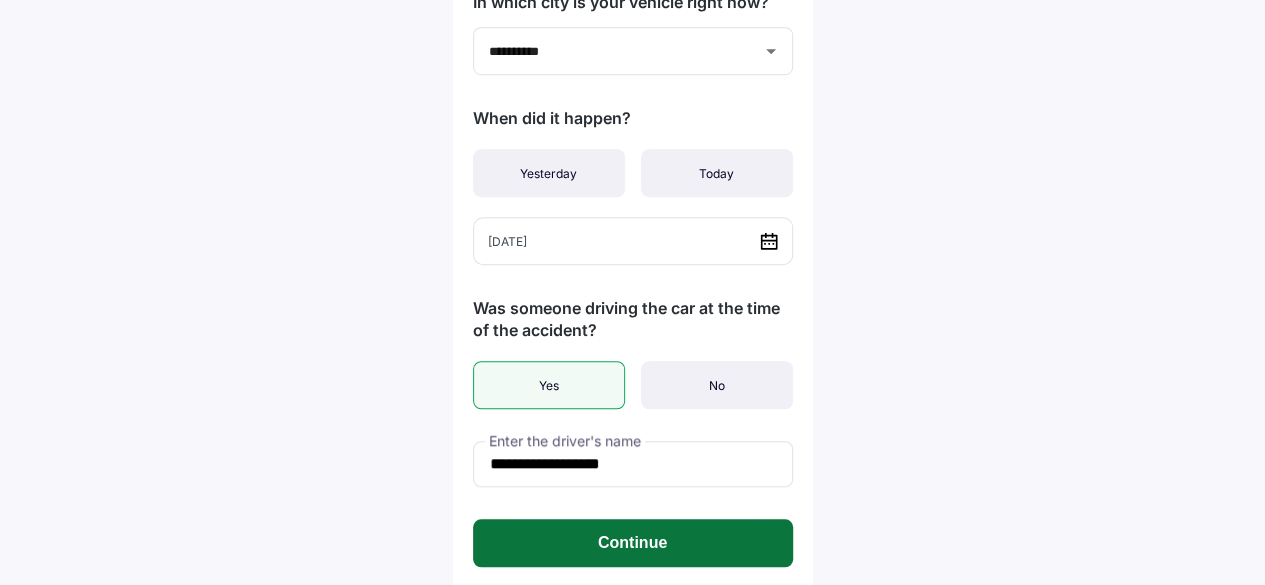 click on "Continue" at bounding box center [633, 543] 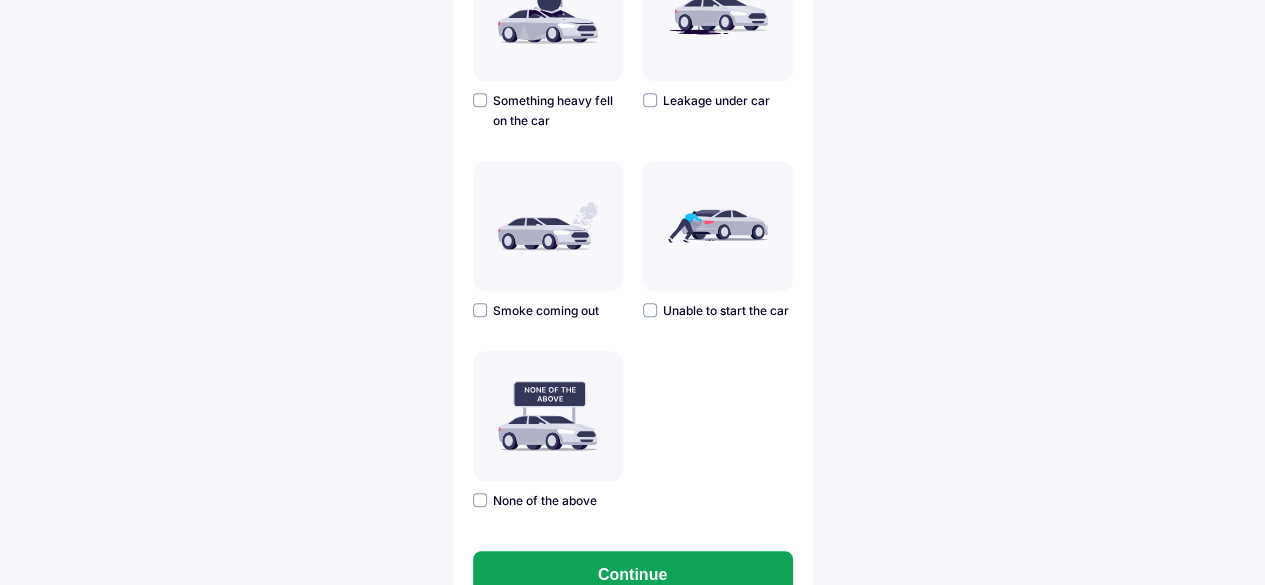 scroll, scrollTop: 0, scrollLeft: 0, axis: both 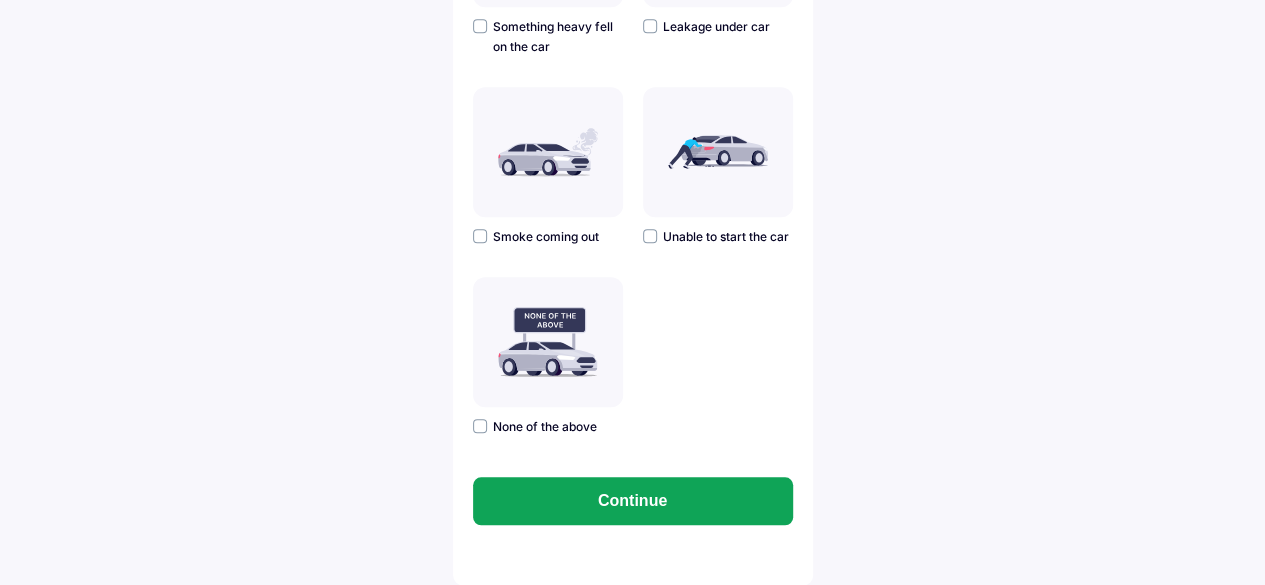 click at bounding box center (480, 426) 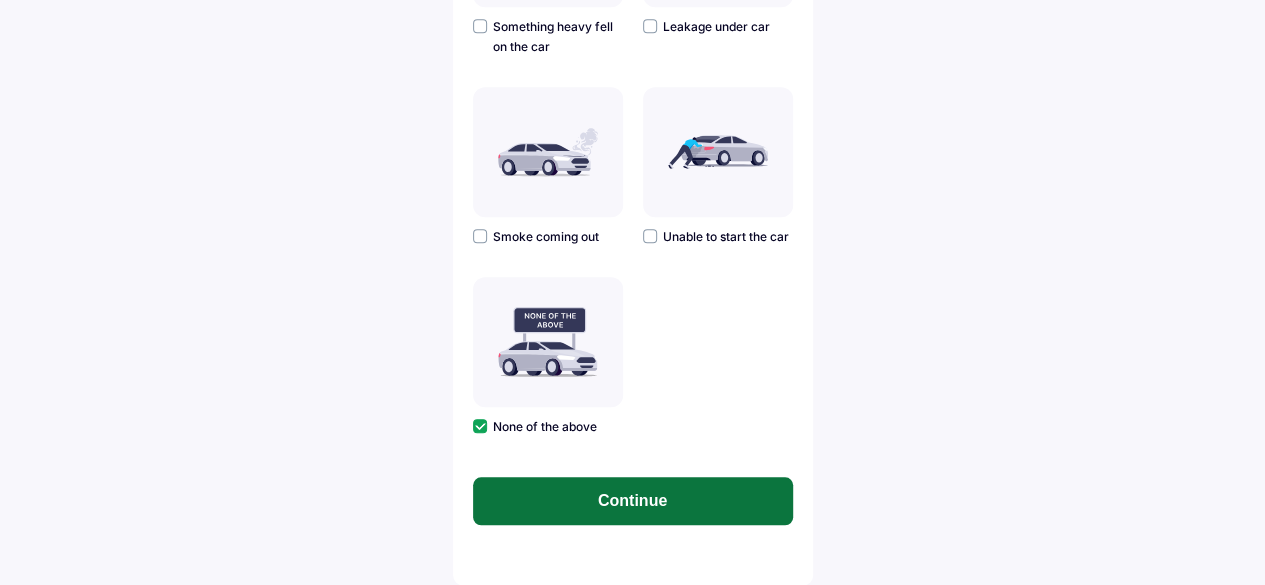 click on "Continue" at bounding box center [633, 501] 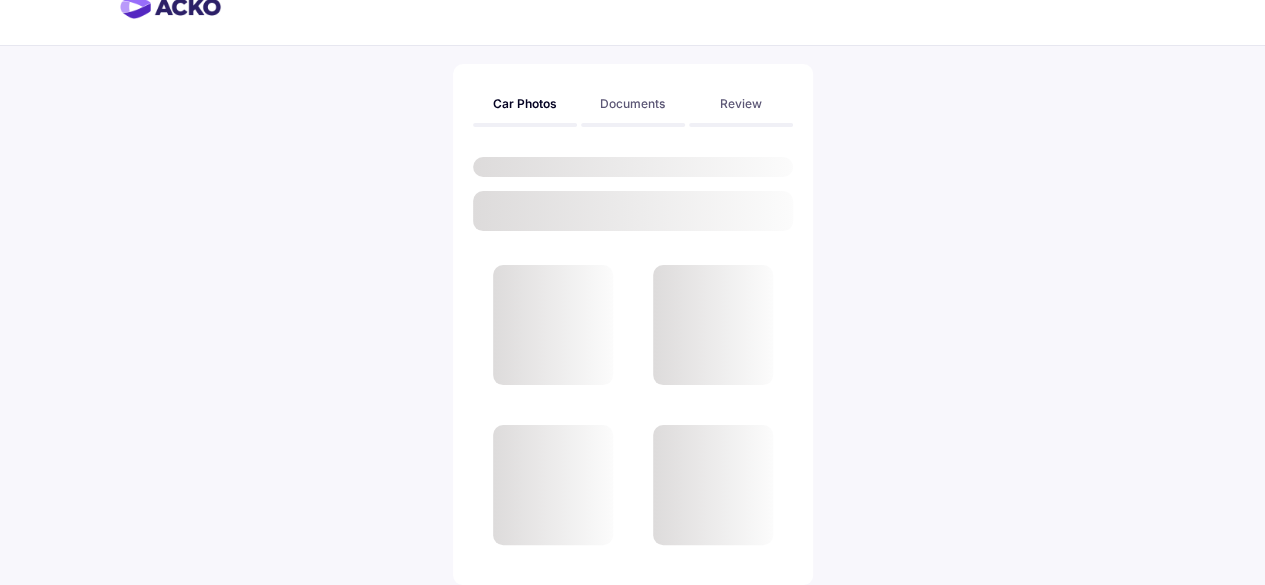 scroll, scrollTop: 0, scrollLeft: 0, axis: both 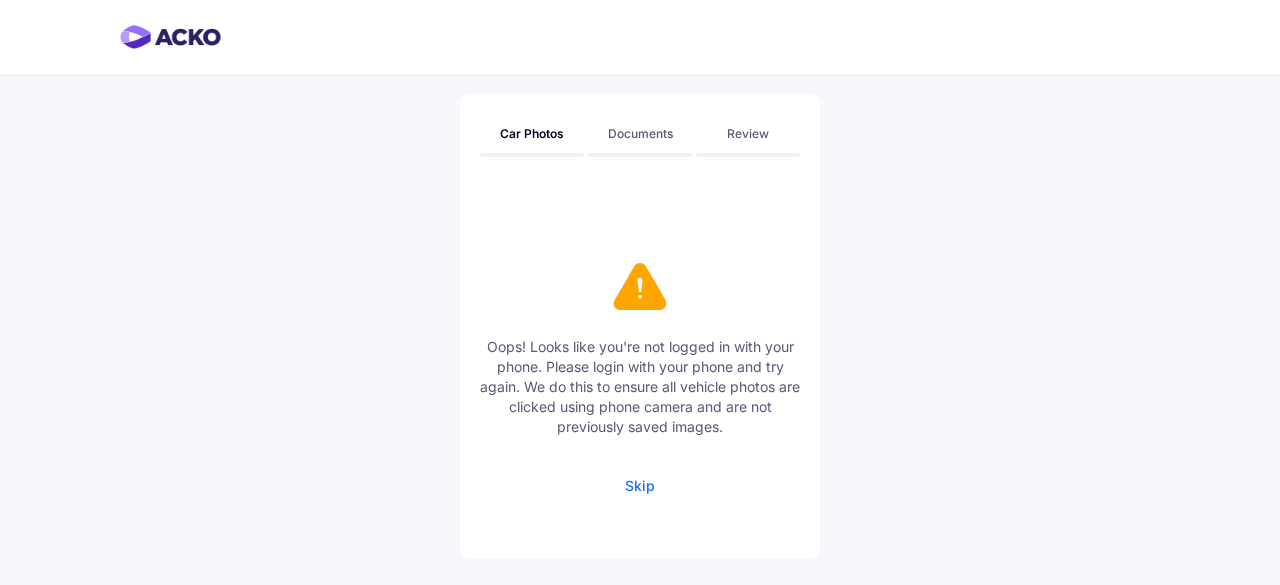 click on "Skip" at bounding box center (640, 485) 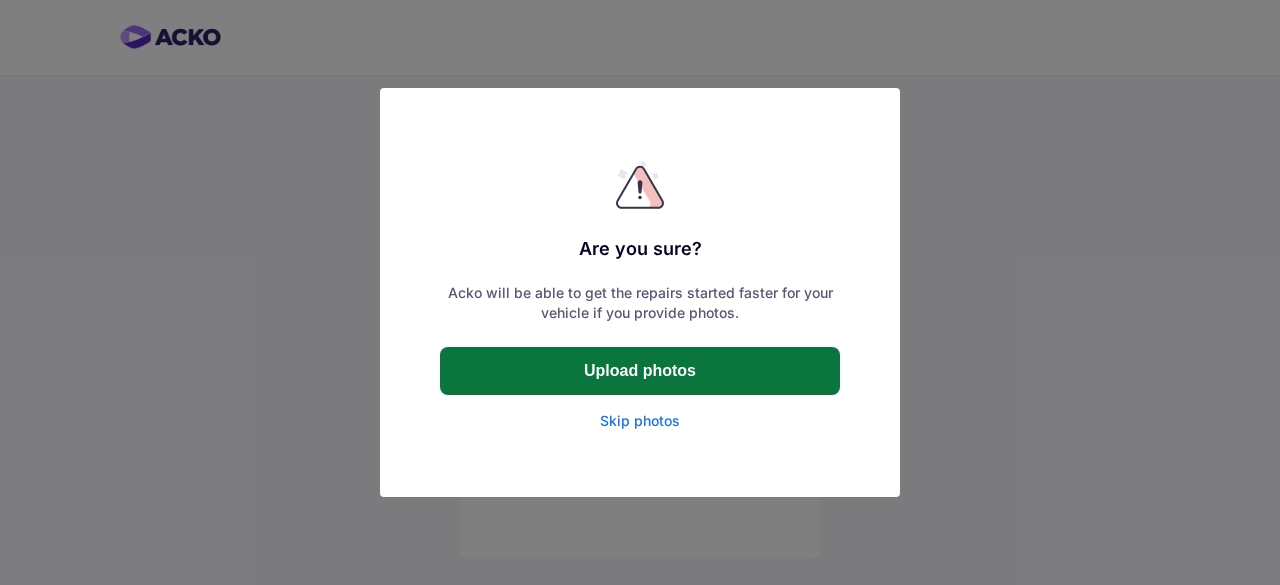 click on "Upload photos" at bounding box center [640, 371] 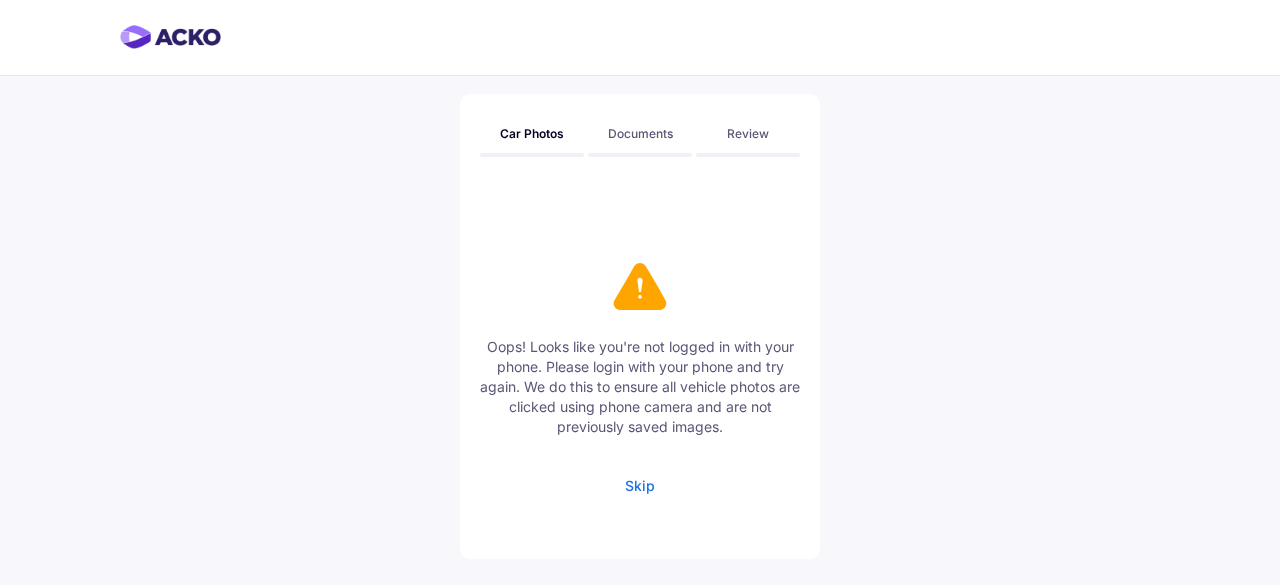 click on "Skip" at bounding box center (640, 485) 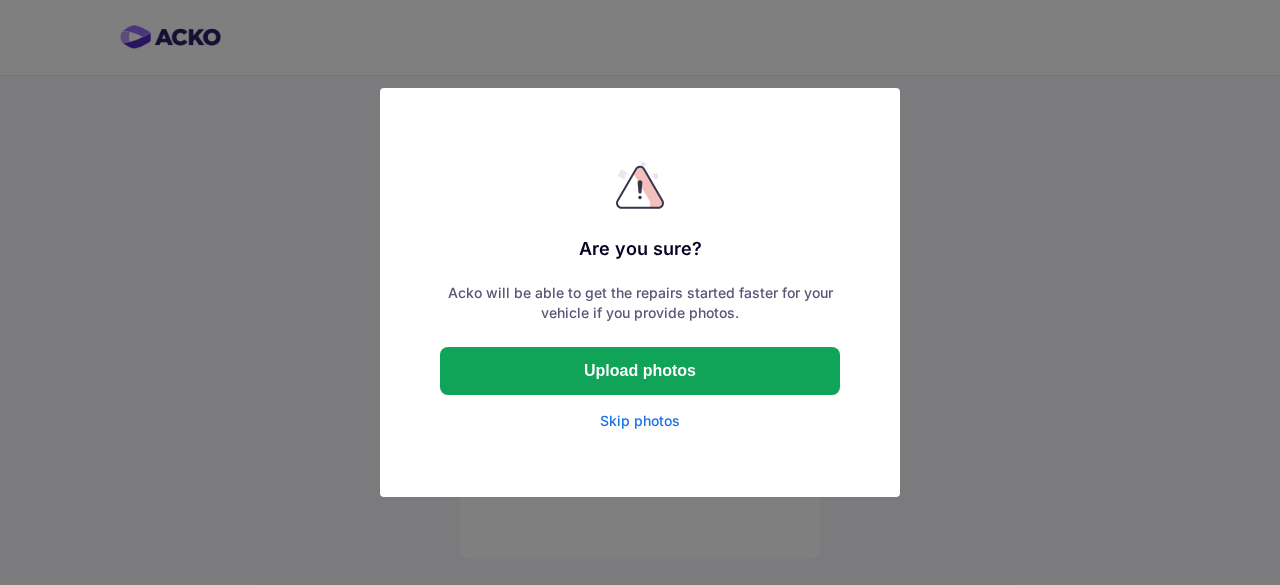 click on "Skip photos" at bounding box center [640, 421] 